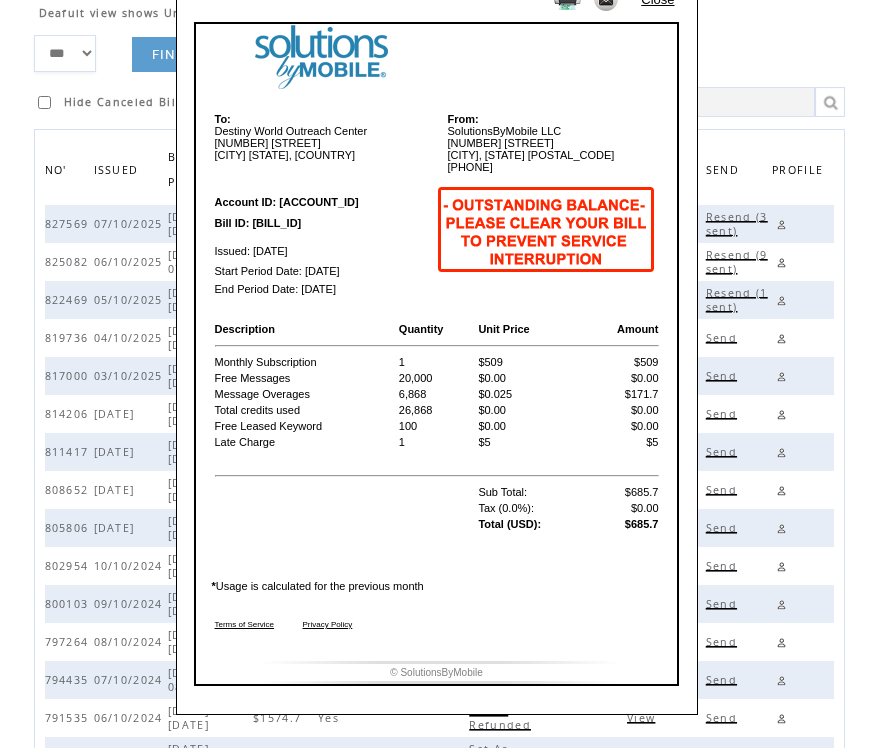 scroll, scrollTop: 86, scrollLeft: 0, axis: vertical 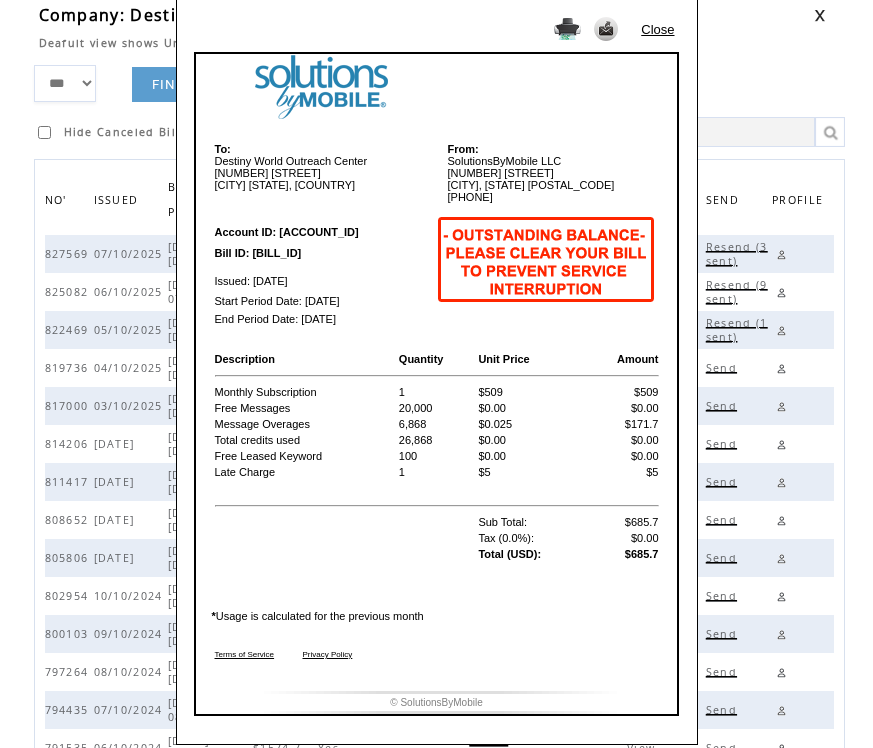 click on "Close" at bounding box center (657, 29) 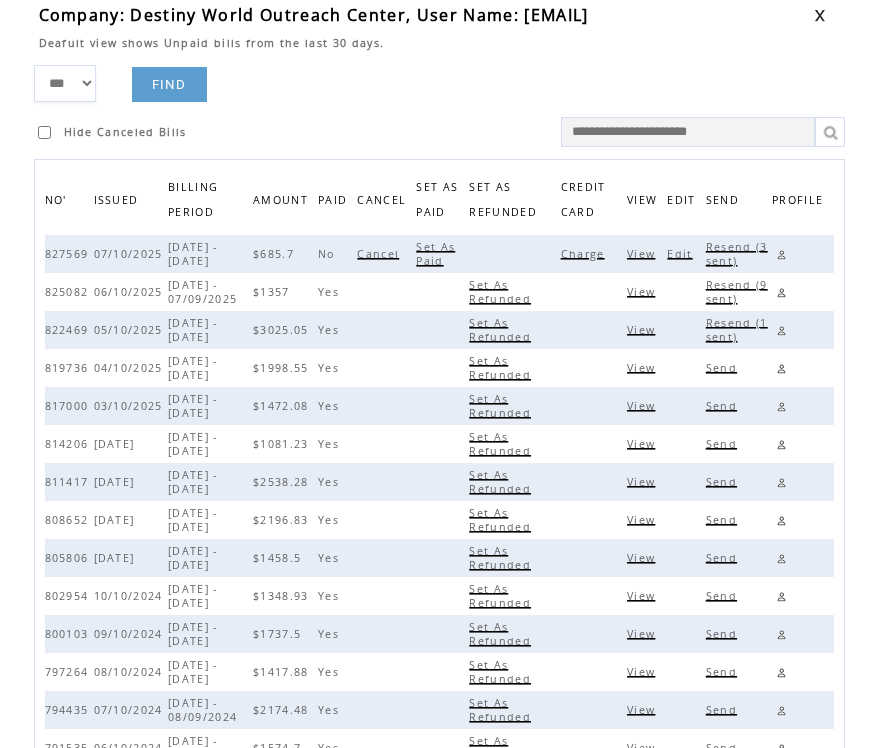 drag, startPoint x: 442, startPoint y: 63, endPoint x: 455, endPoint y: 138, distance: 76.11833 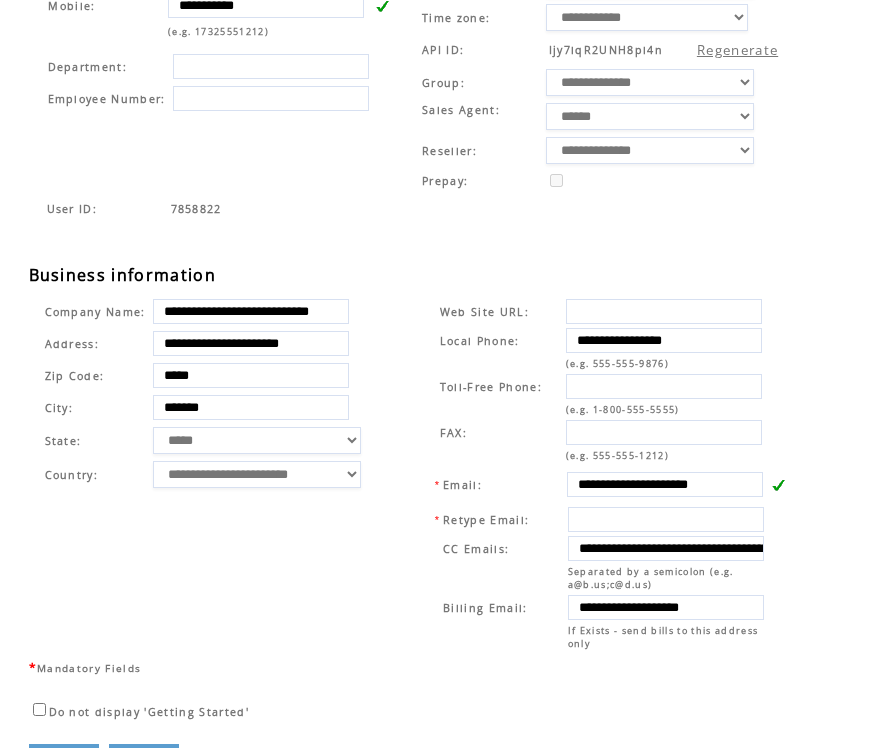 scroll, scrollTop: 441, scrollLeft: 0, axis: vertical 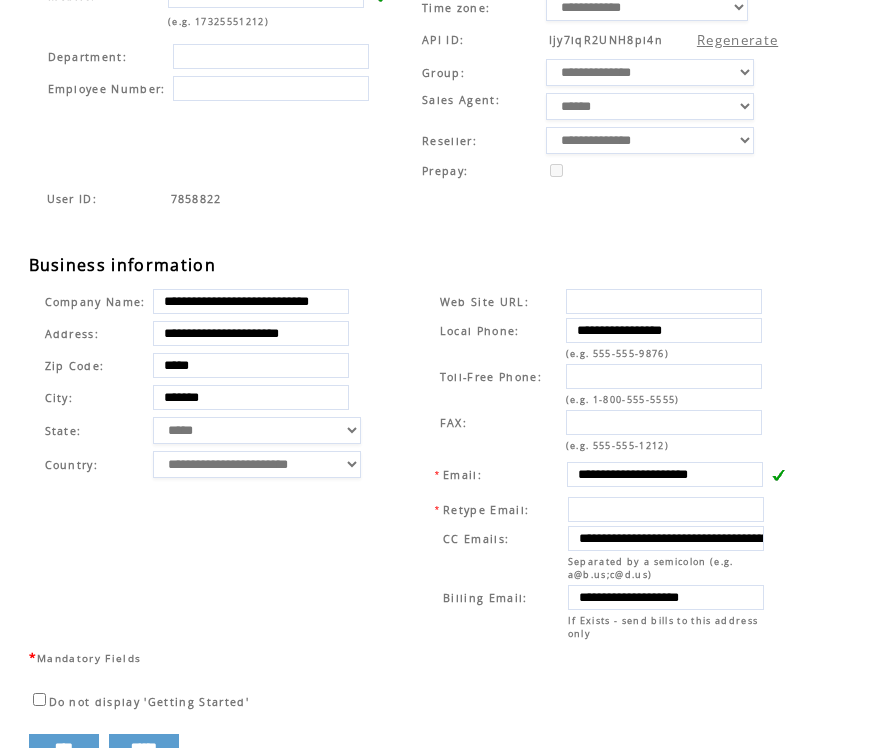 drag, startPoint x: 577, startPoint y: 487, endPoint x: 756, endPoint y: 487, distance: 179 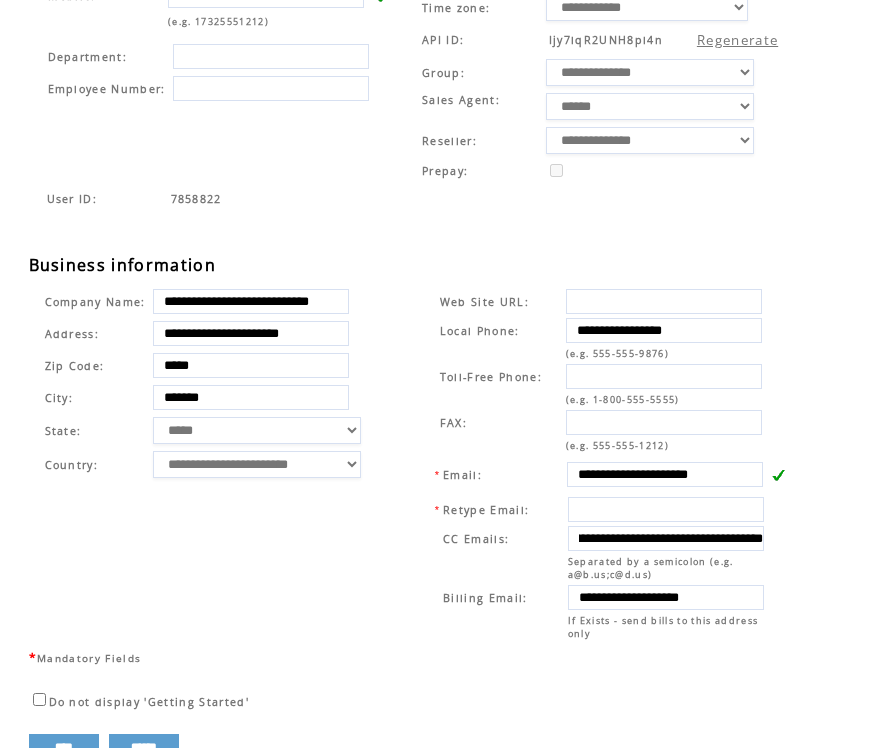 scroll, scrollTop: 0, scrollLeft: 213, axis: horizontal 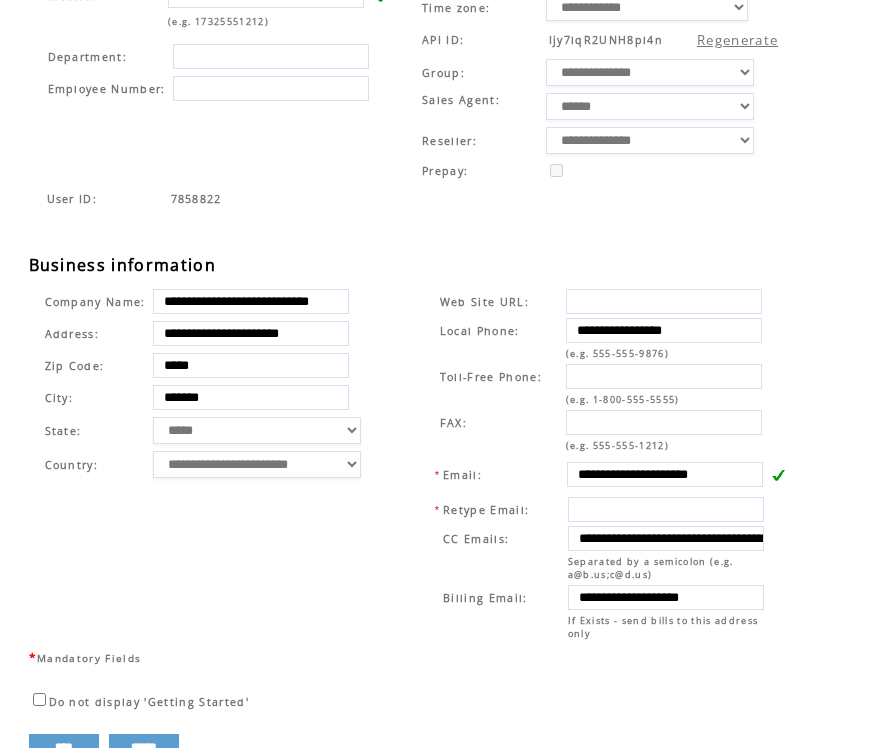 click on "**********" at bounding box center (595, -11) 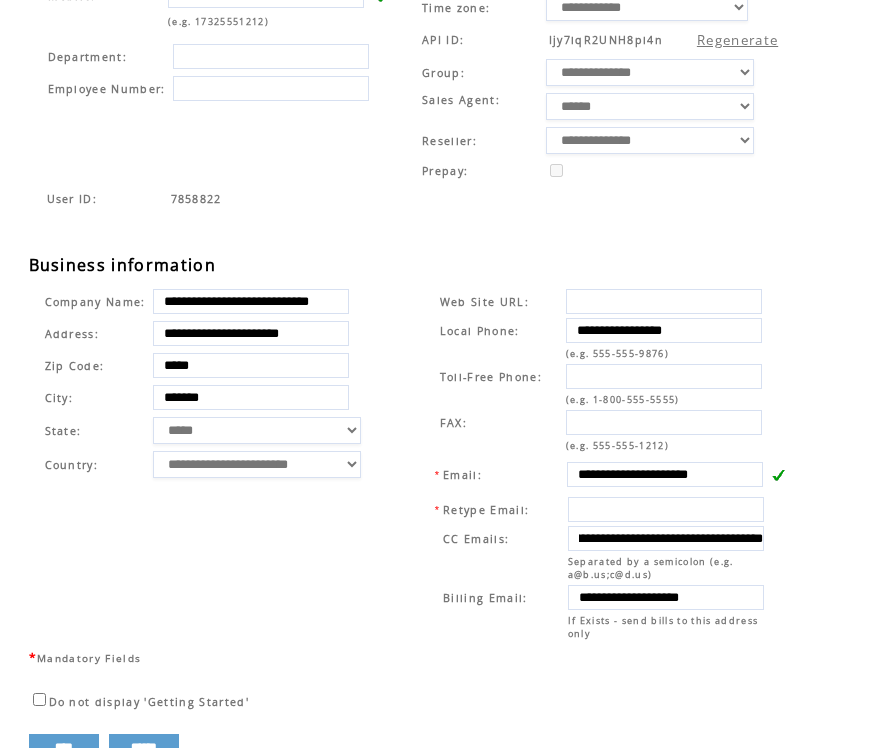 drag, startPoint x: 579, startPoint y: 555, endPoint x: 804, endPoint y: 554, distance: 225.00223 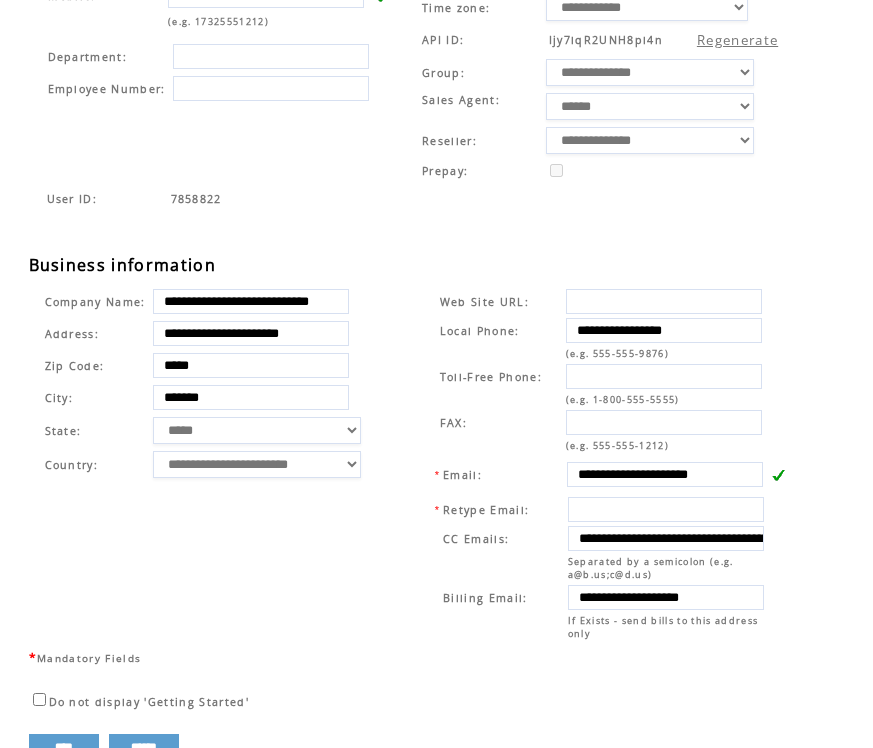 click on "User ID: 7858822" at bounding box center [447, 221] 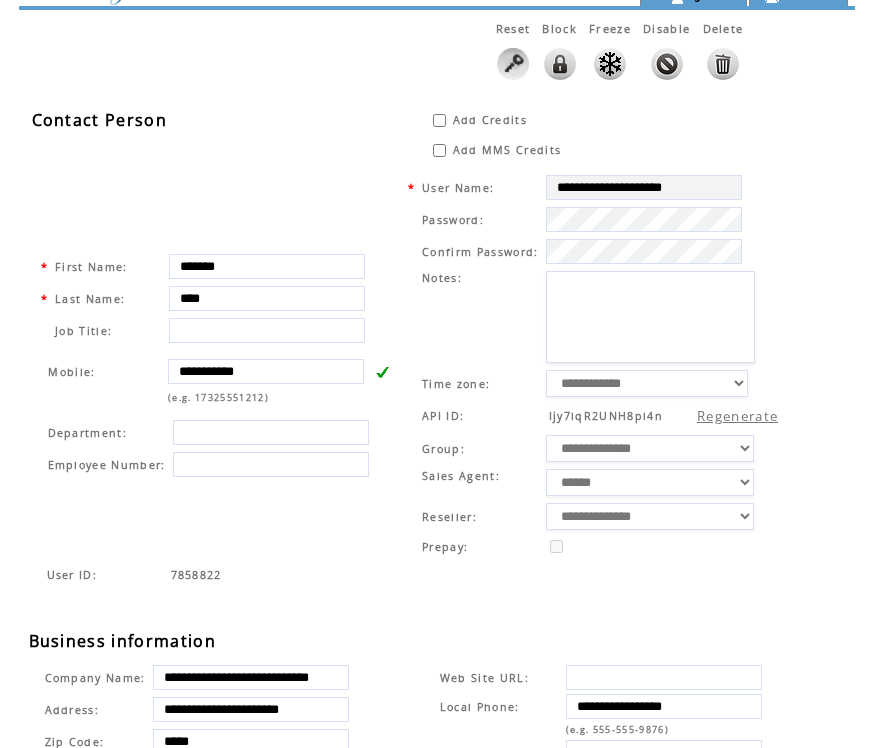 scroll, scrollTop: 0, scrollLeft: 0, axis: both 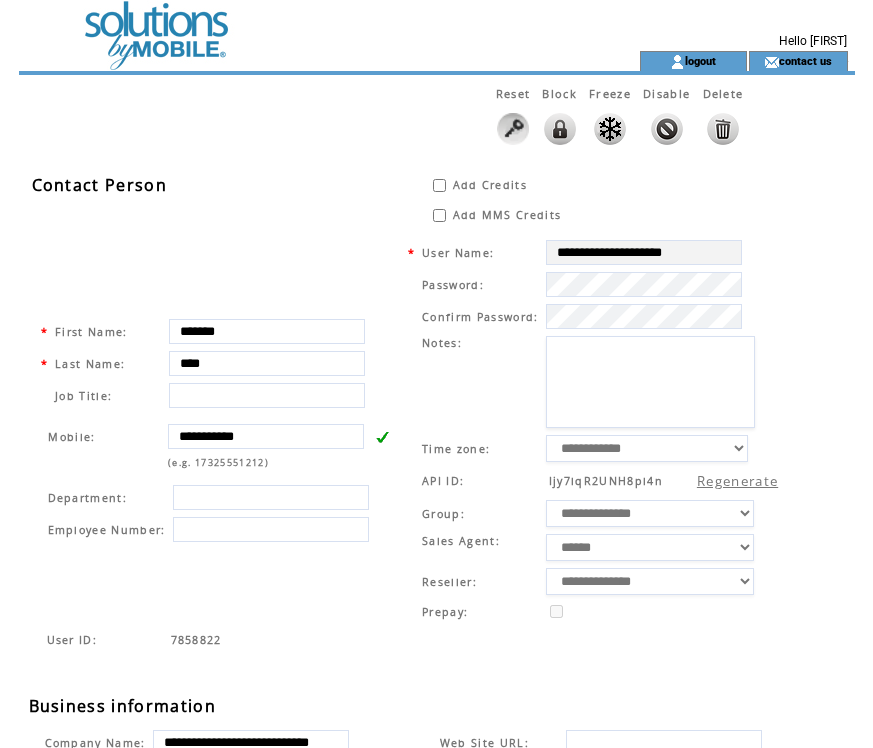 click at bounding box center (293, 25) 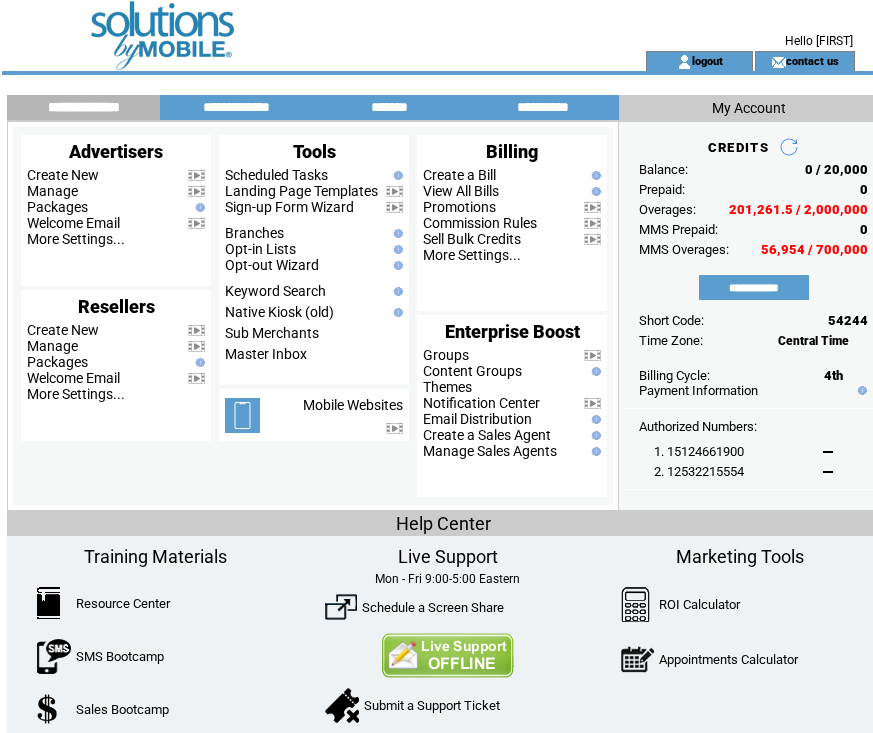 scroll, scrollTop: 0, scrollLeft: 0, axis: both 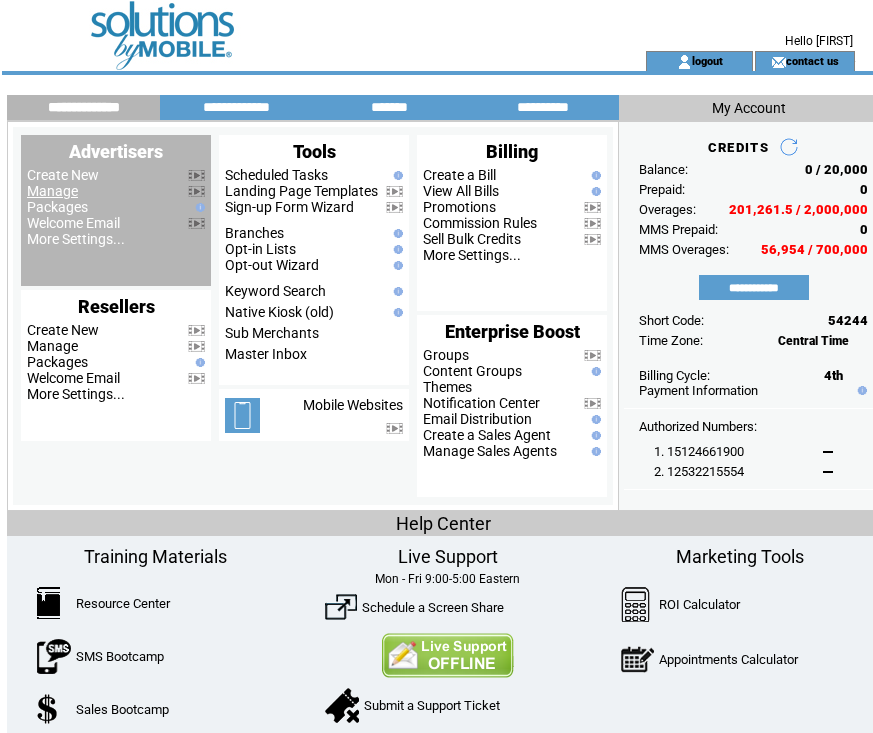 click on "Manage" at bounding box center (52, 191) 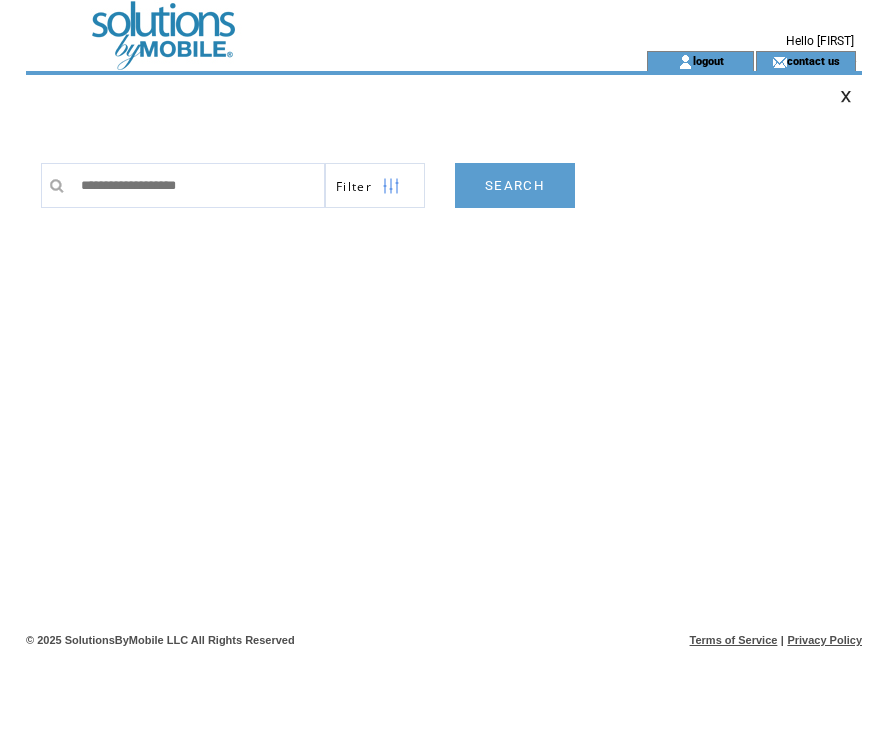 scroll, scrollTop: 0, scrollLeft: 0, axis: both 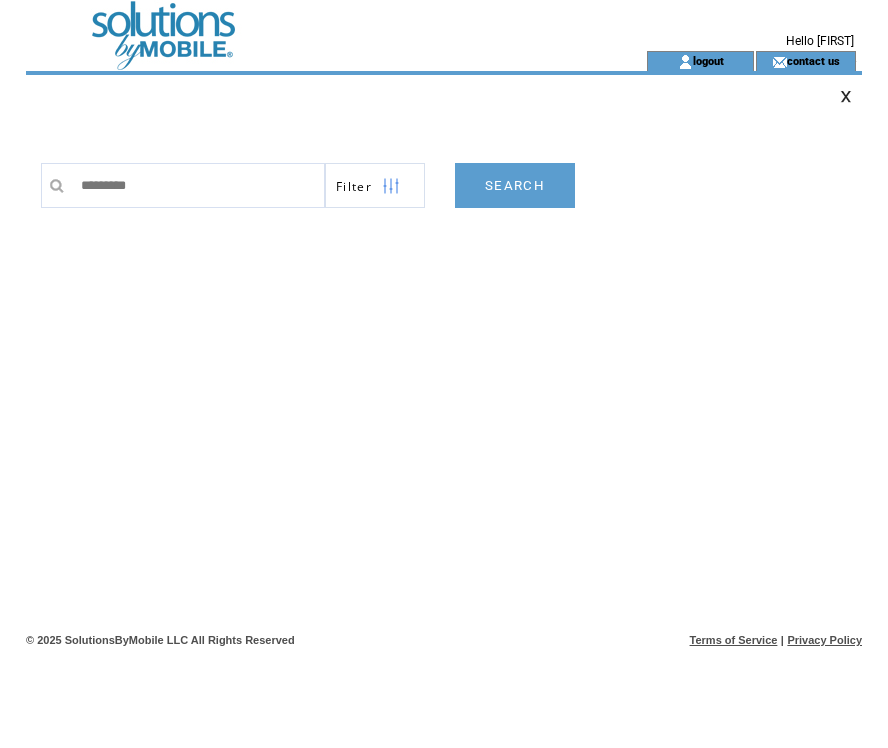 type on "*********" 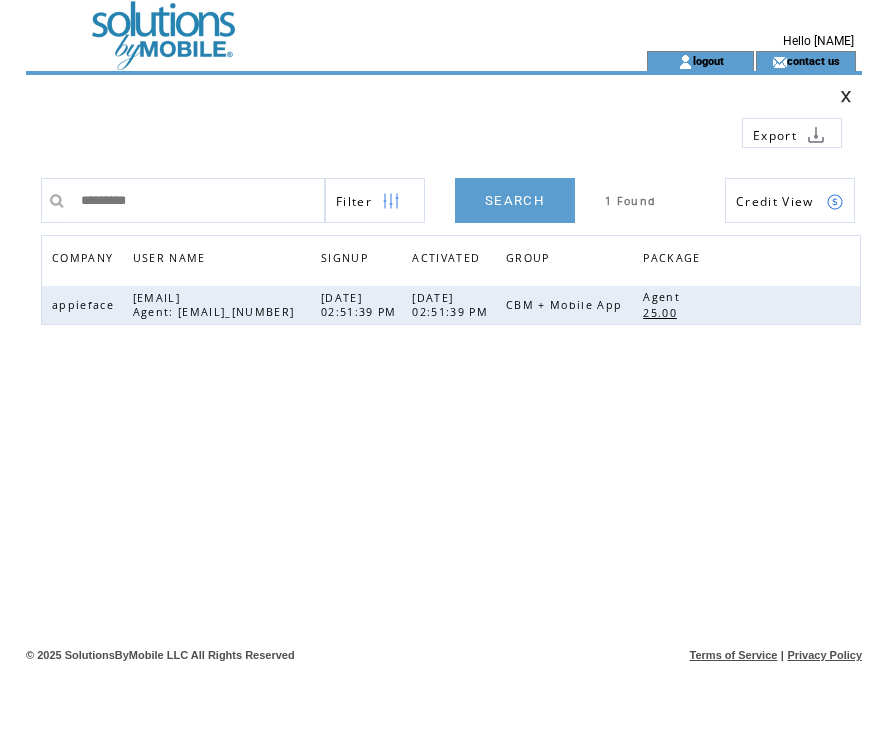 scroll, scrollTop: 0, scrollLeft: 0, axis: both 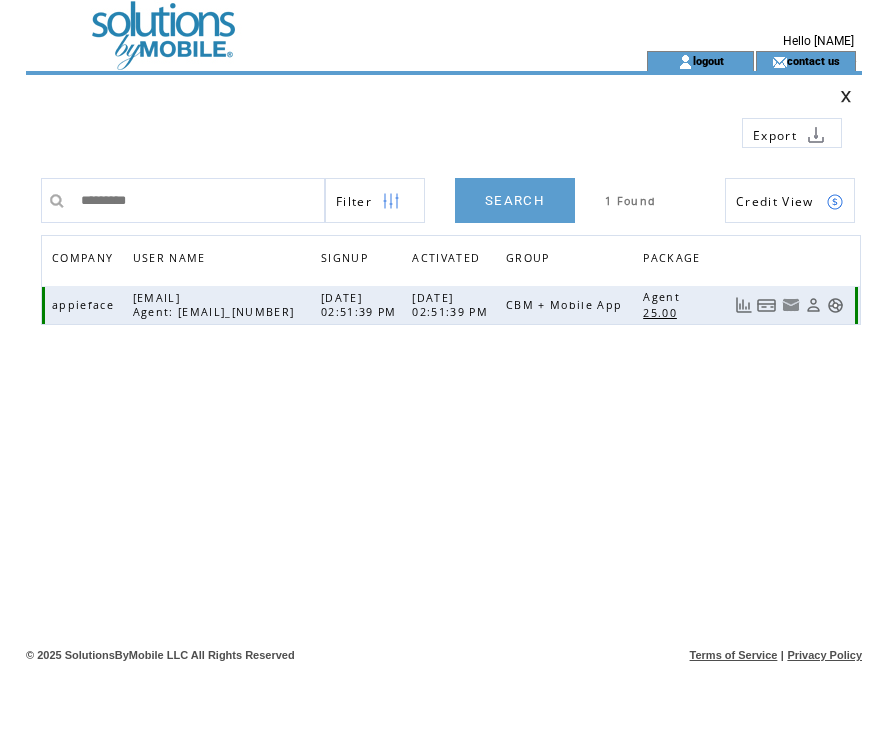 click at bounding box center (767, 305) 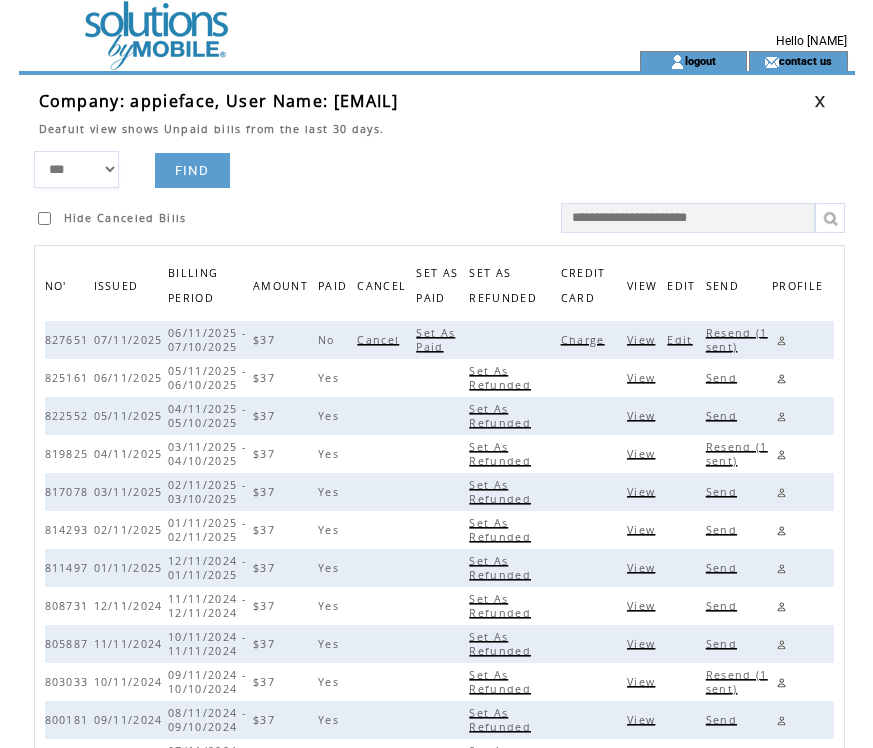 scroll, scrollTop: 0, scrollLeft: 0, axis: both 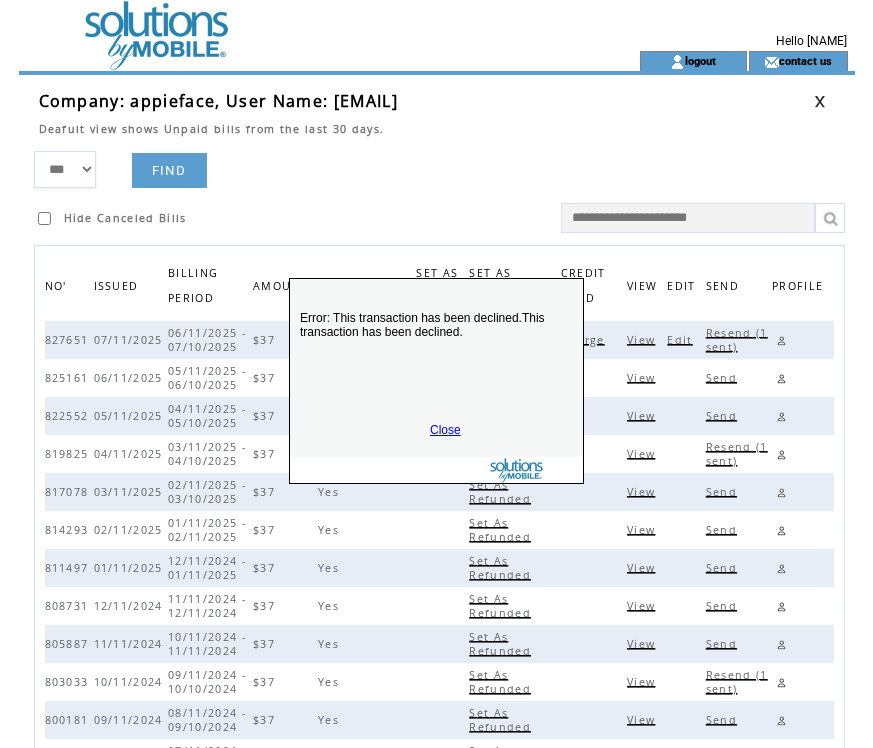 click on "Close" at bounding box center (445, 430) 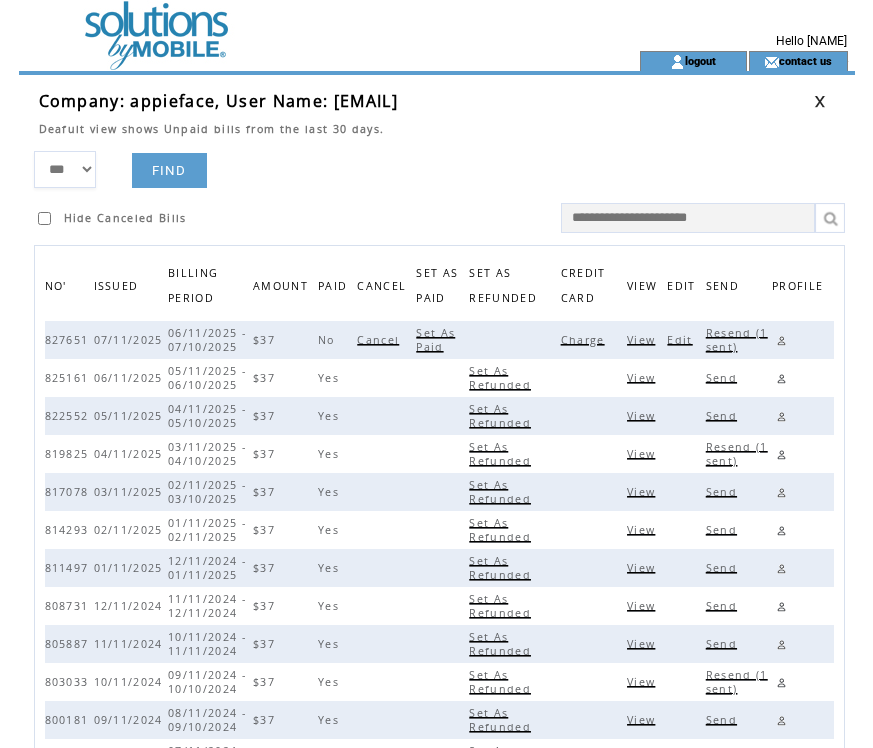 drag, startPoint x: 743, startPoint y: 327, endPoint x: 500, endPoint y: 216, distance: 267.15164 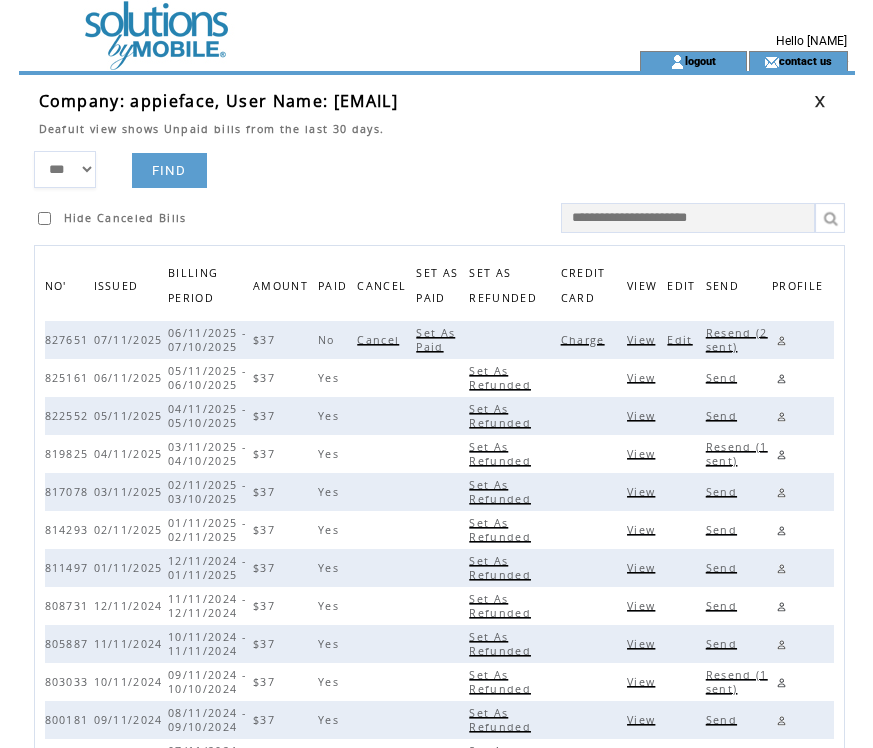 click on "*** **** ****** FIND Hide Canceled Bills" at bounding box center (444, 192) 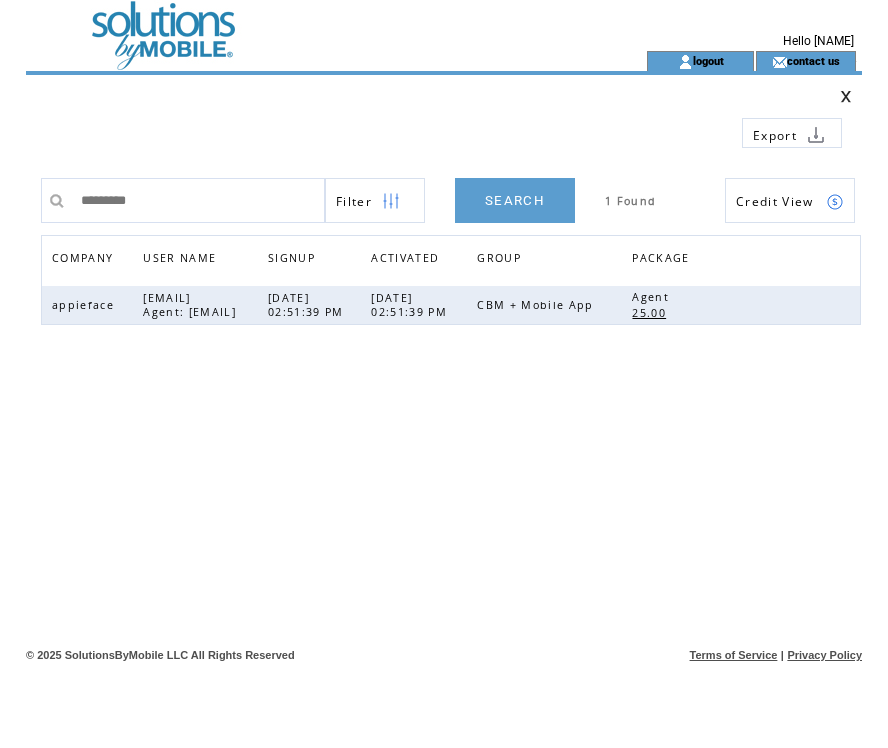 scroll, scrollTop: 0, scrollLeft: 0, axis: both 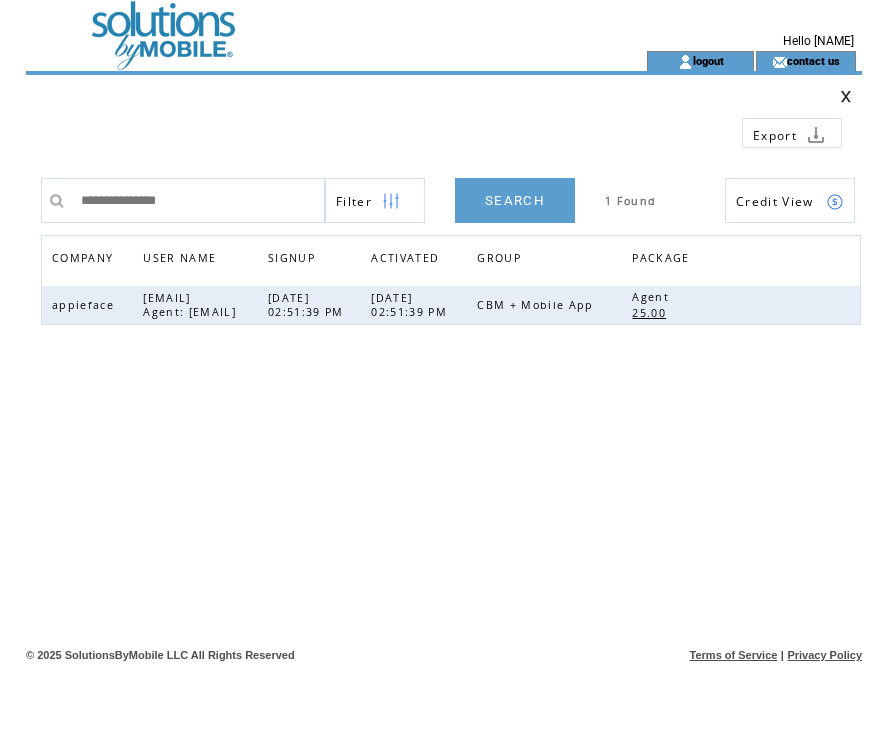 type on "**********" 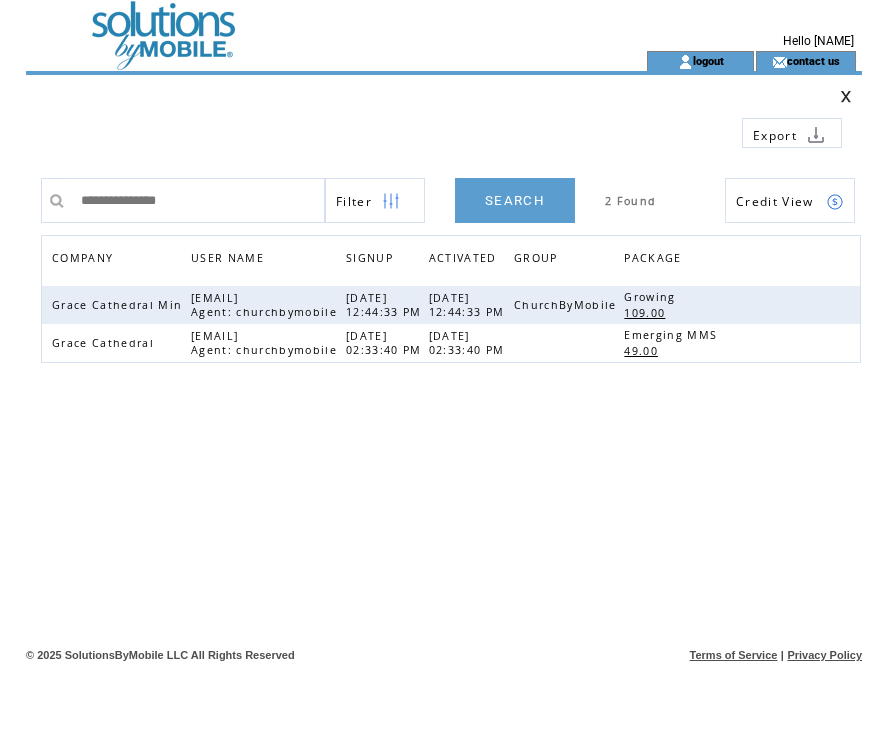 scroll, scrollTop: 0, scrollLeft: 0, axis: both 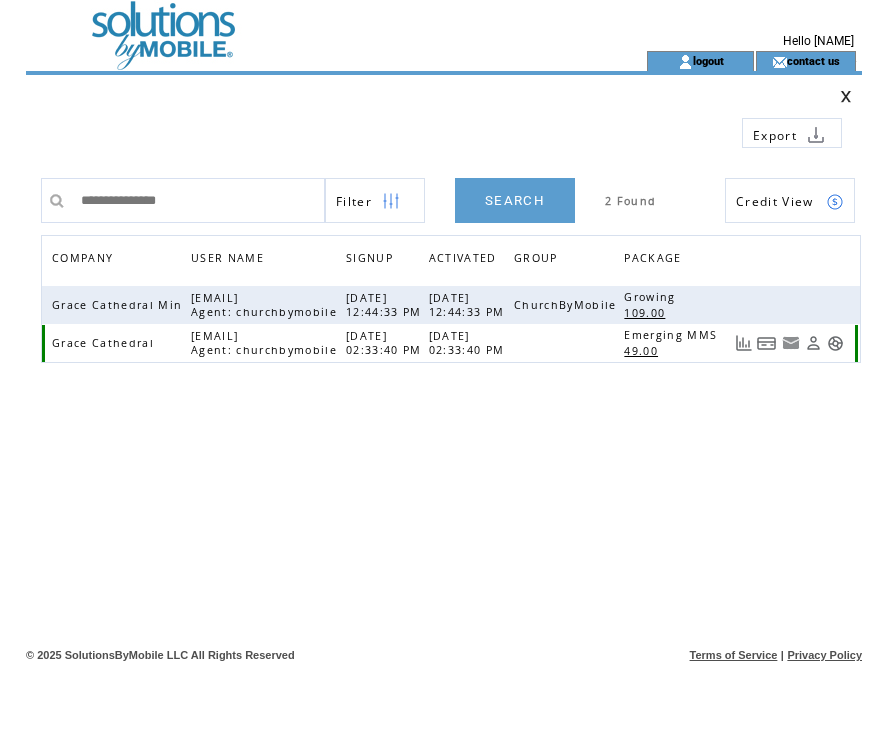 click at bounding box center [767, 343] 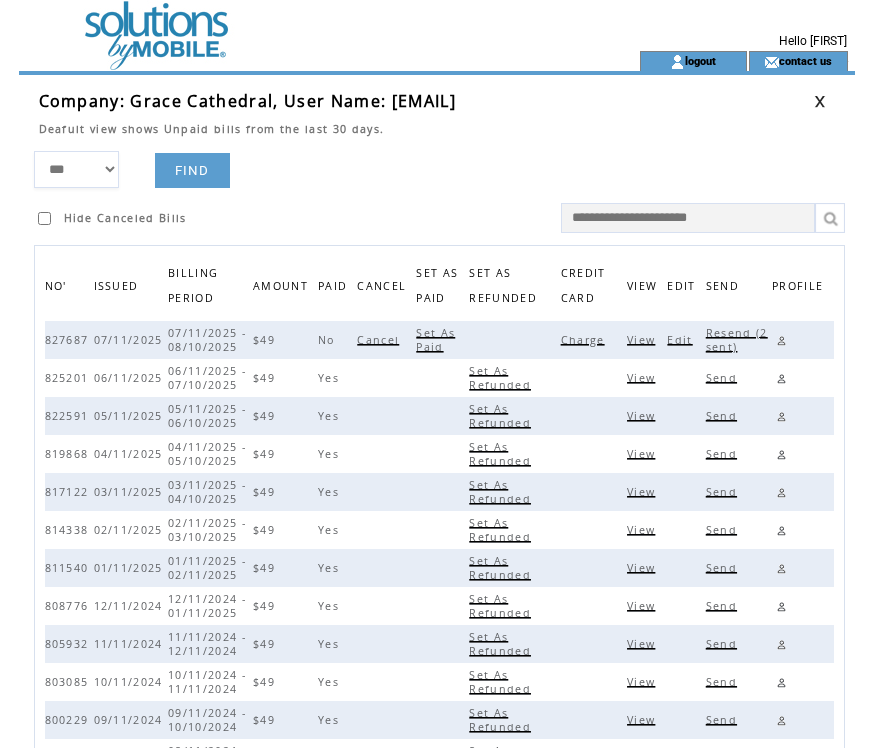 scroll, scrollTop: 0, scrollLeft: 0, axis: both 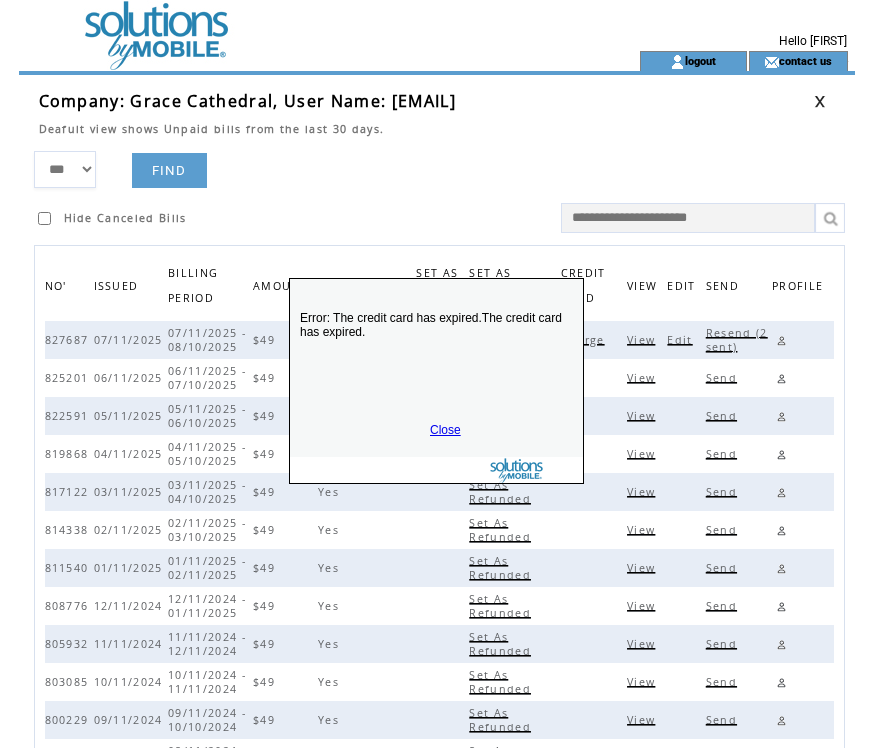 click on "Close" at bounding box center (445, 430) 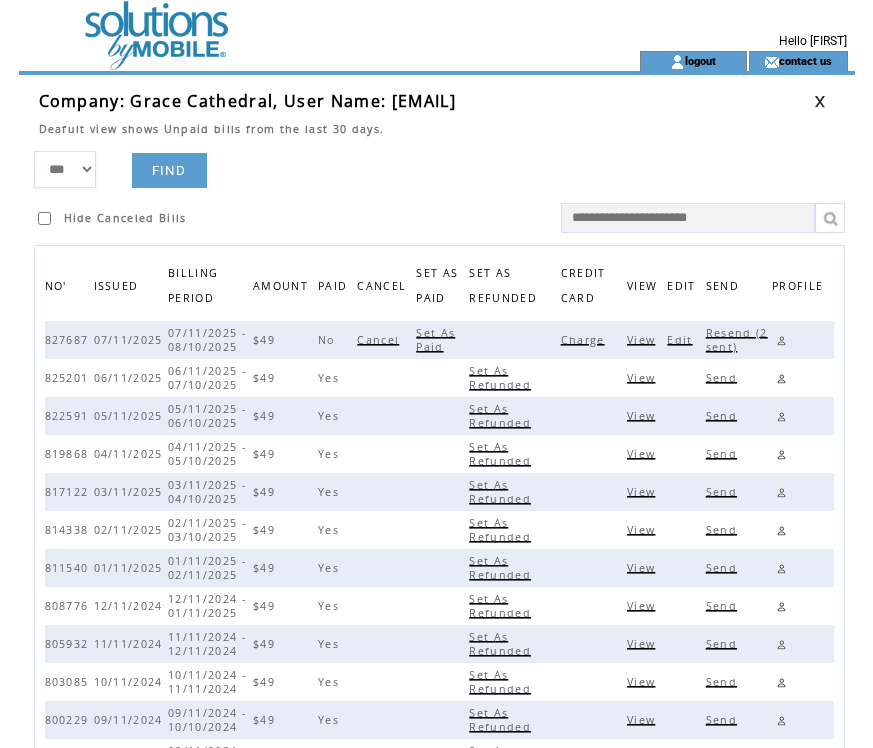 click on "Resend (2 sent)" at bounding box center [737, 340] 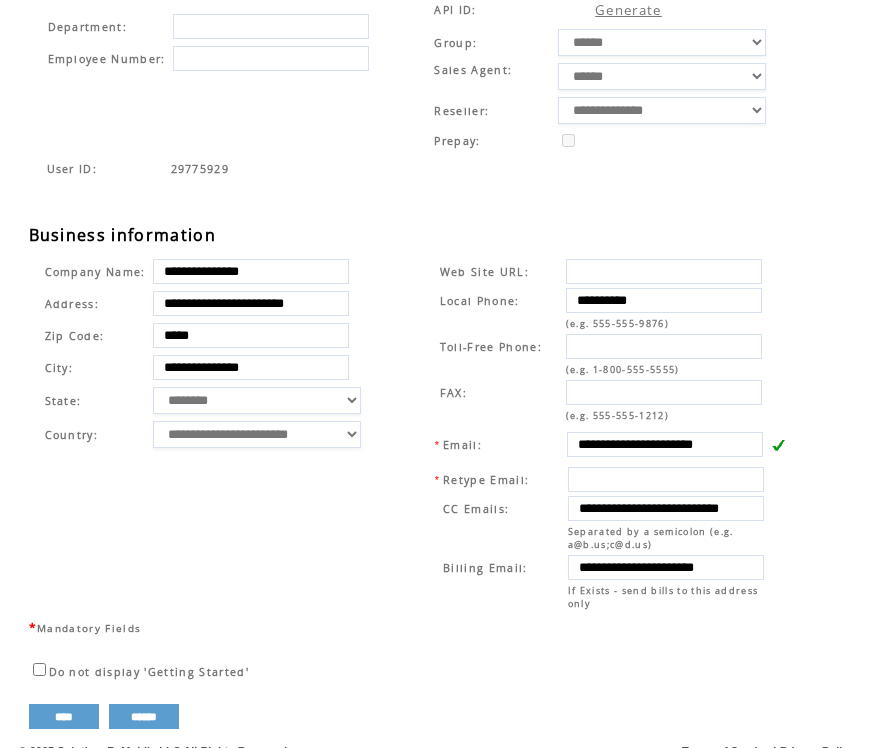 scroll, scrollTop: 505, scrollLeft: 0, axis: vertical 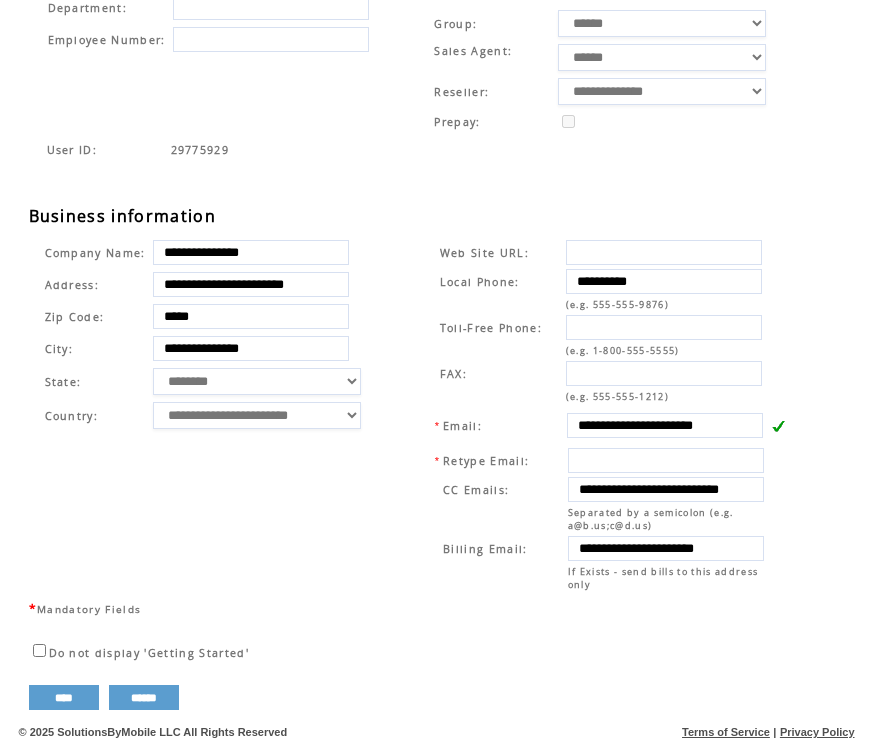drag, startPoint x: 573, startPoint y: 424, endPoint x: 794, endPoint y: 420, distance: 221.0362 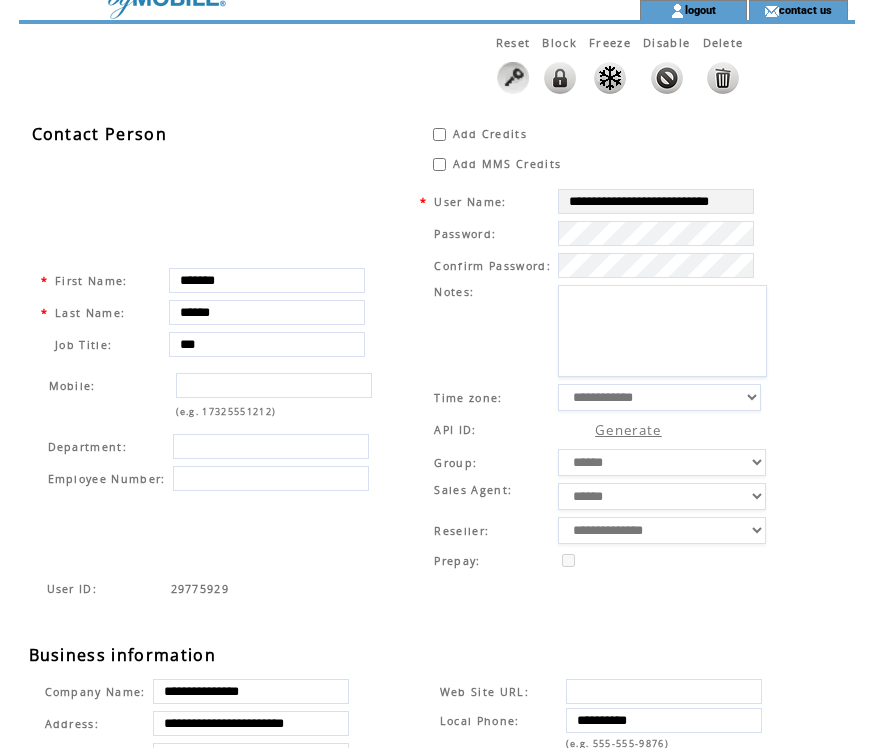 scroll, scrollTop: 0, scrollLeft: 0, axis: both 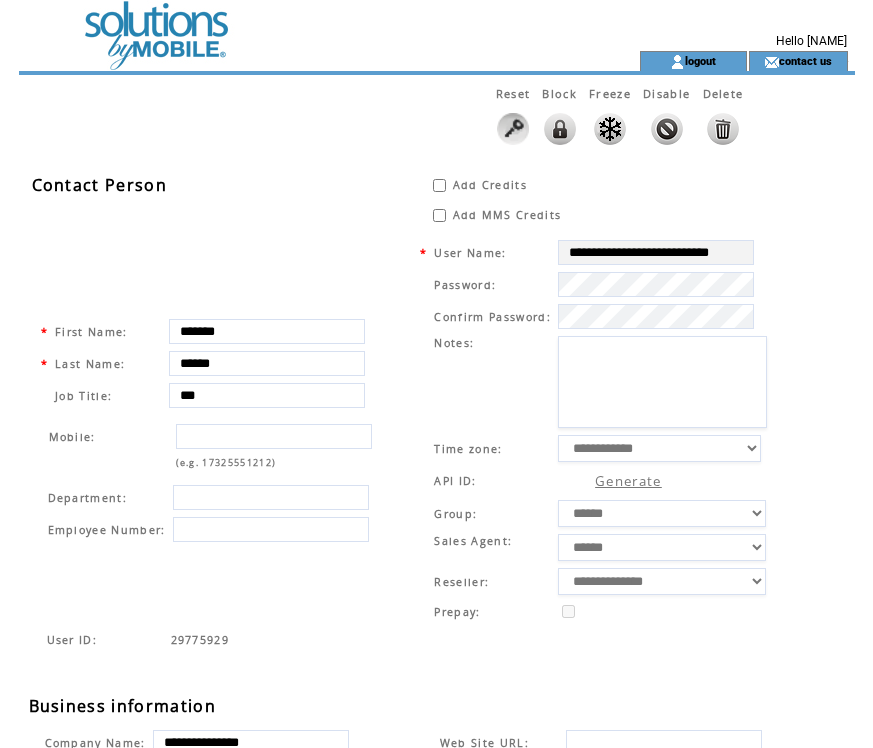 click at bounding box center [293, 25] 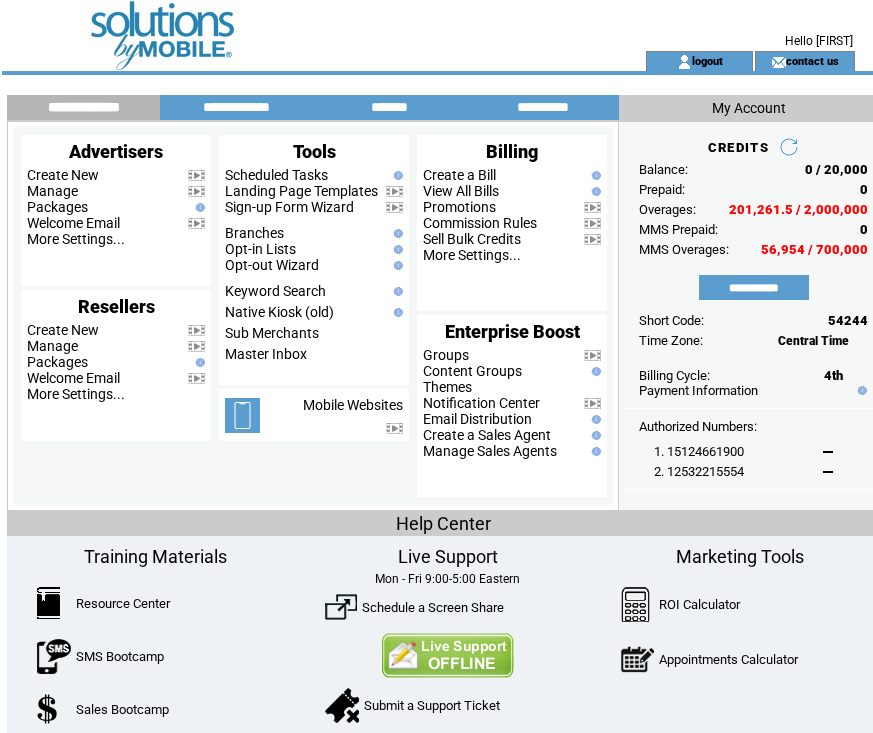 scroll, scrollTop: 0, scrollLeft: 0, axis: both 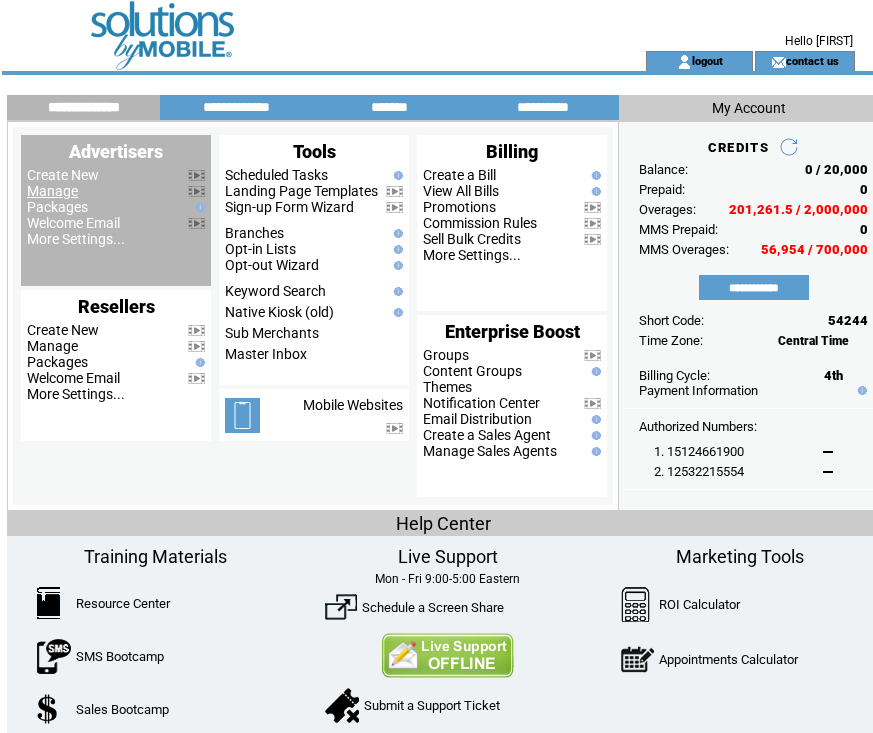 click on "Manage" at bounding box center [52, 191] 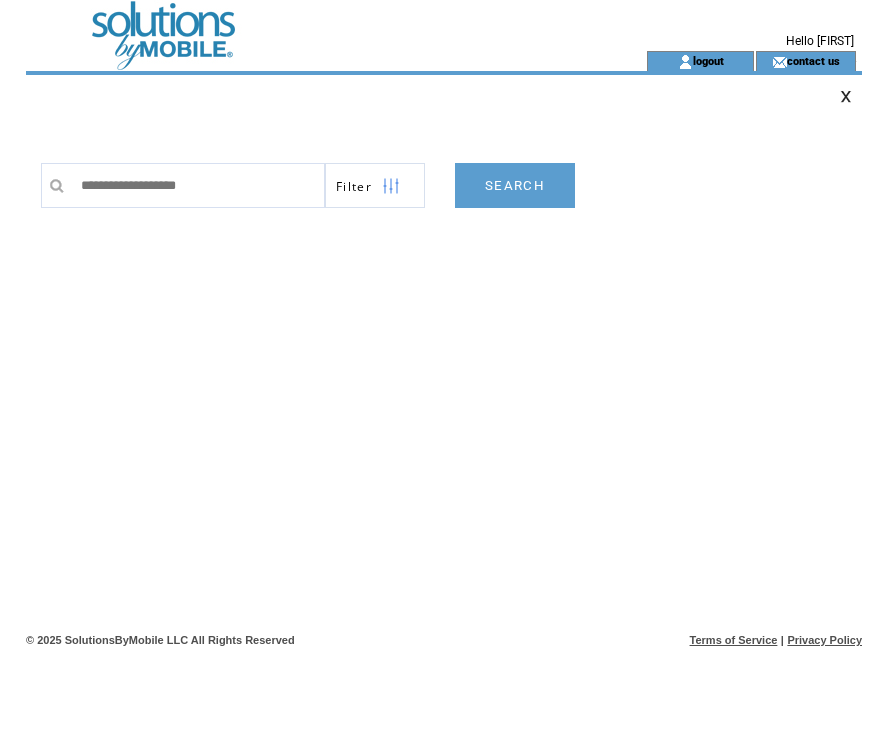 scroll, scrollTop: 0, scrollLeft: 0, axis: both 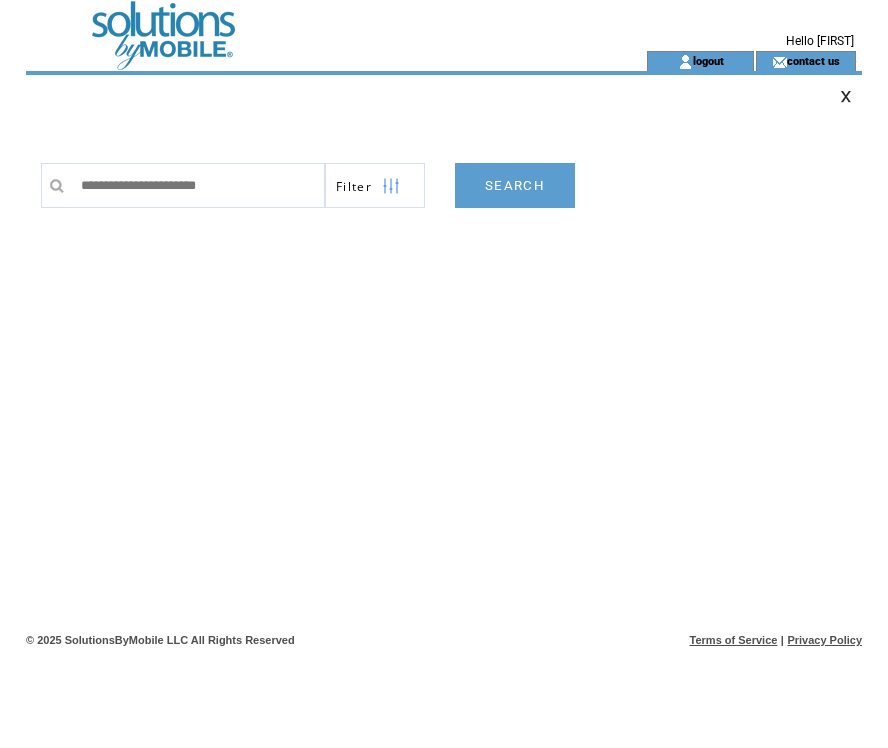 type on "**********" 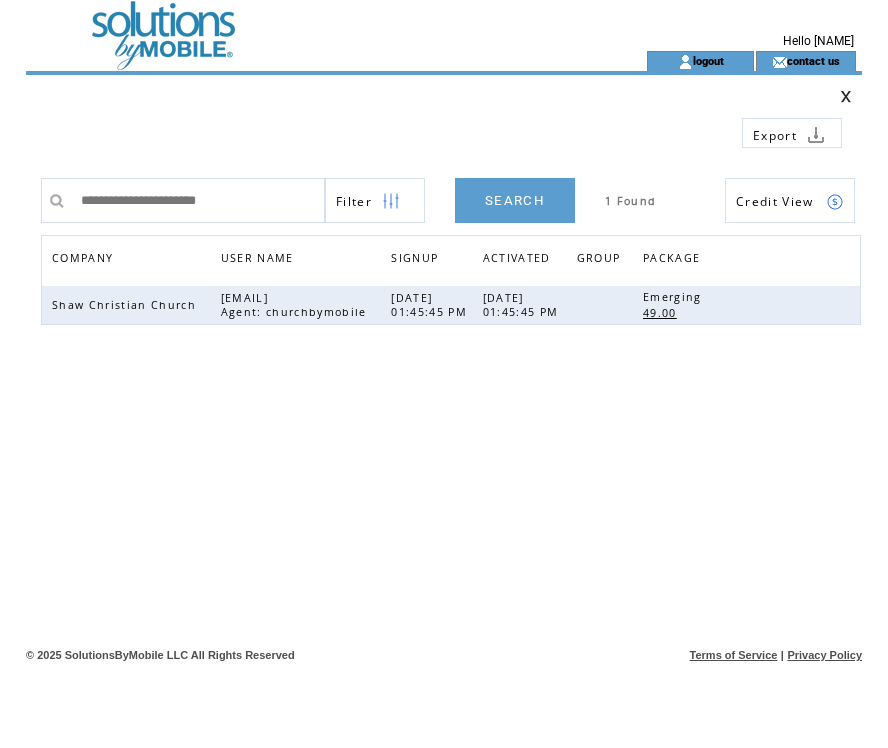 scroll, scrollTop: 0, scrollLeft: 0, axis: both 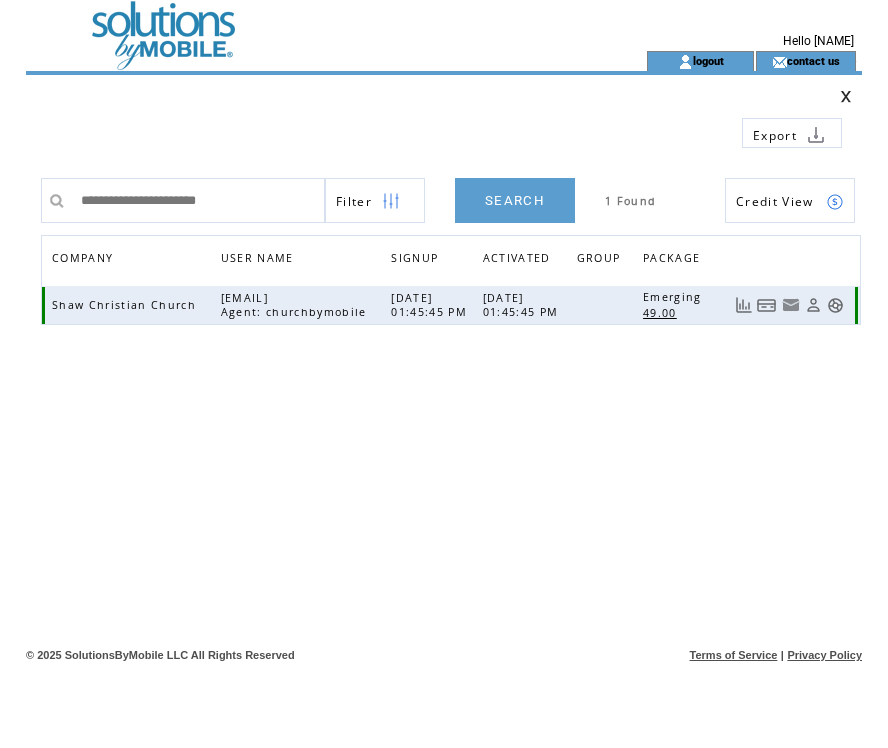click at bounding box center (767, 305) 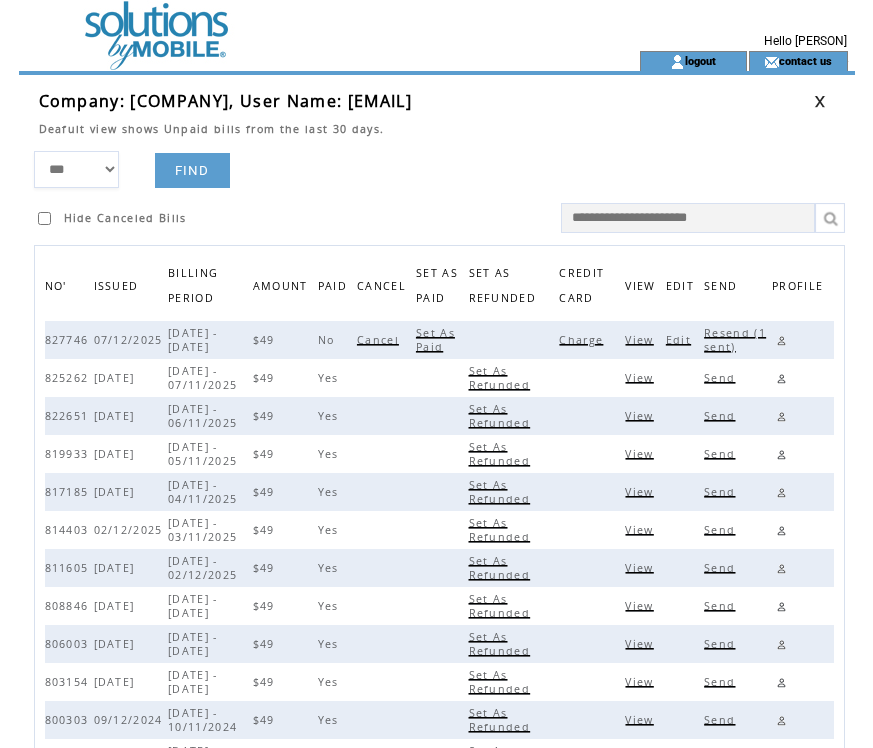 scroll, scrollTop: 0, scrollLeft: 0, axis: both 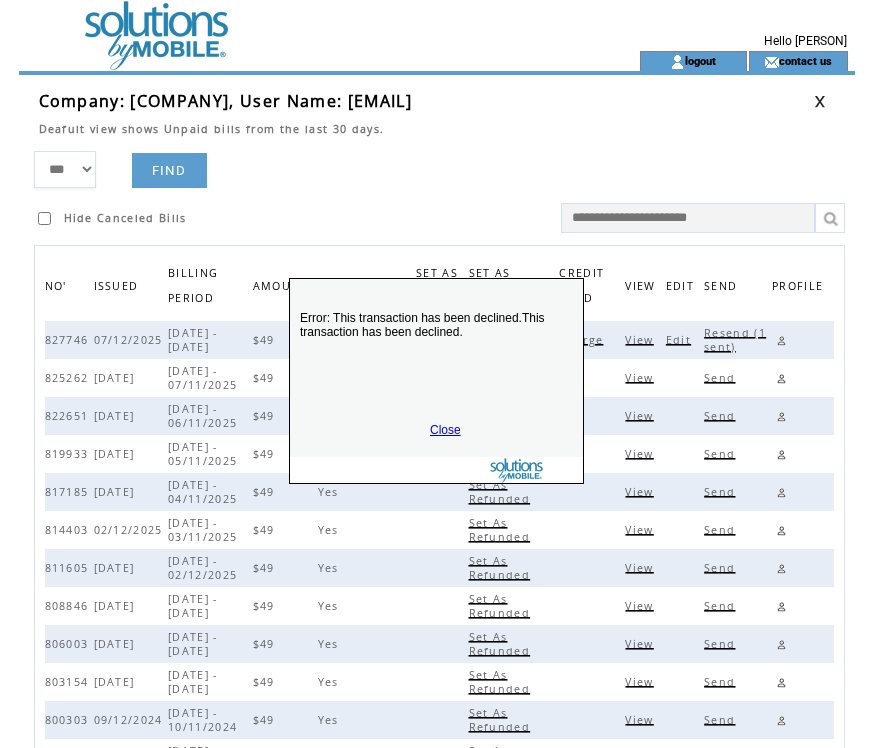 click on "Close" at bounding box center [445, 430] 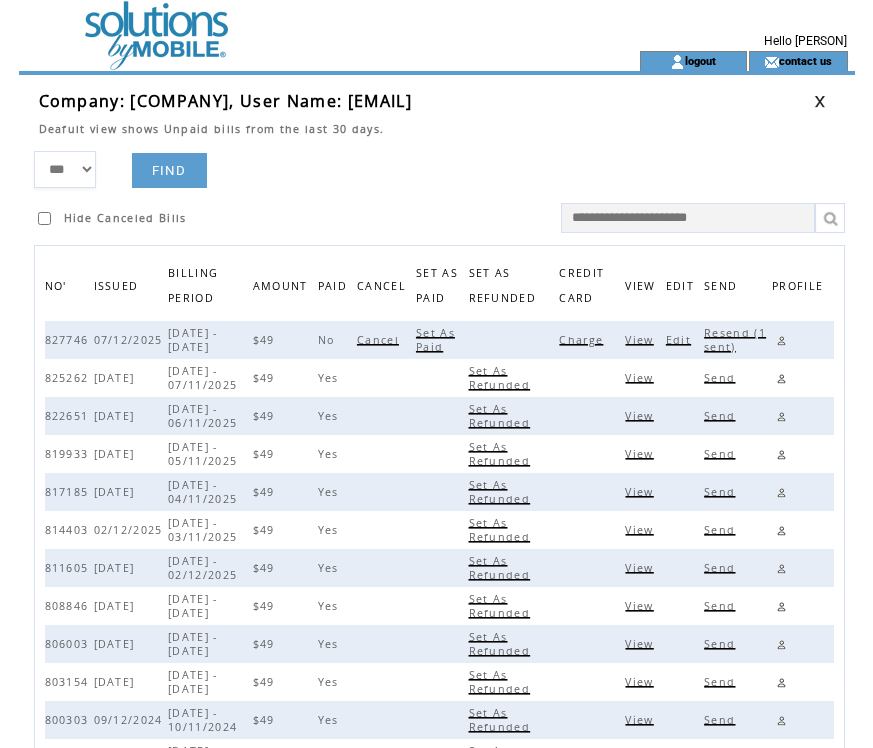 drag, startPoint x: 717, startPoint y: 338, endPoint x: 660, endPoint y: 160, distance: 186.90372 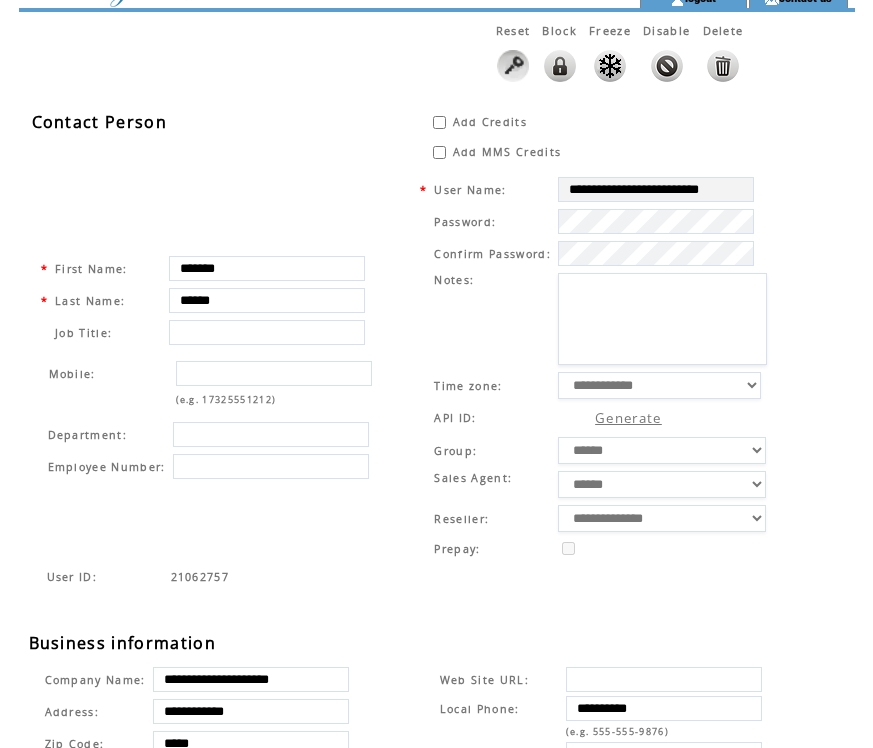 scroll, scrollTop: 0, scrollLeft: 0, axis: both 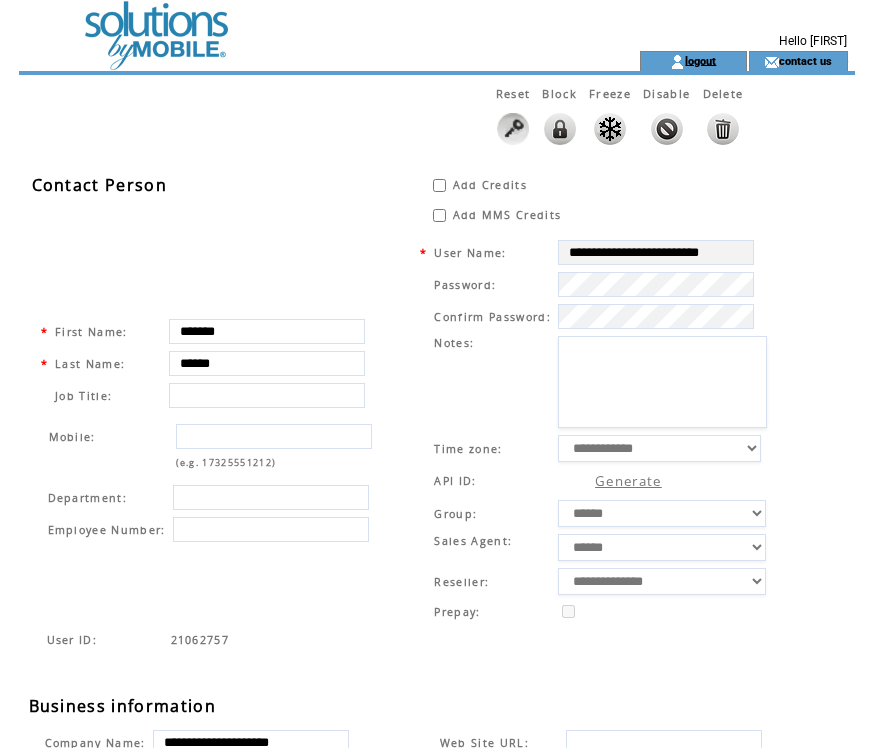 click on "logout" at bounding box center [700, 60] 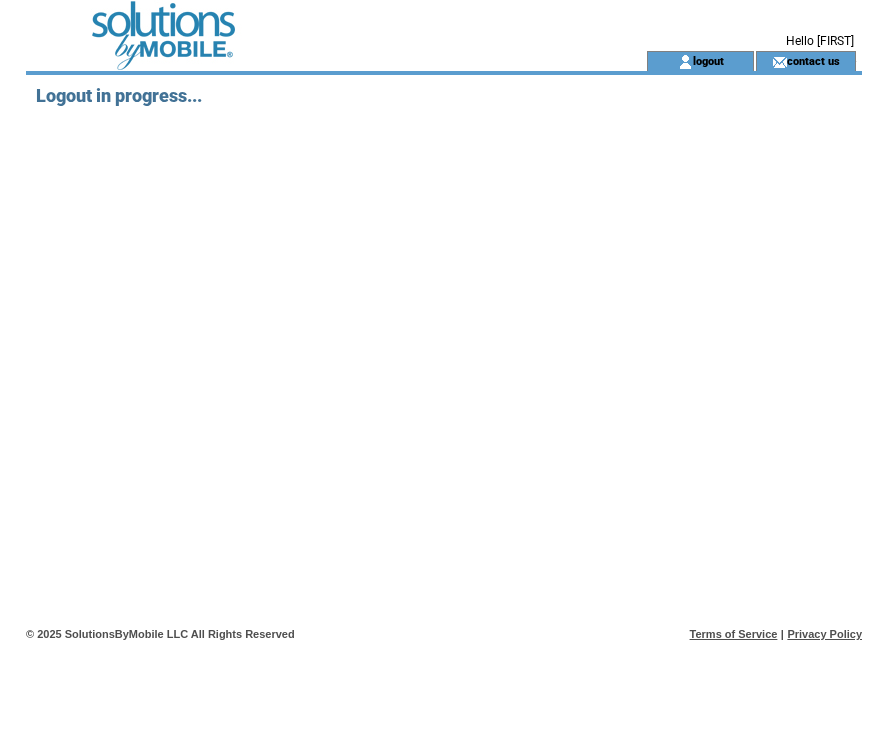 scroll, scrollTop: 0, scrollLeft: 0, axis: both 